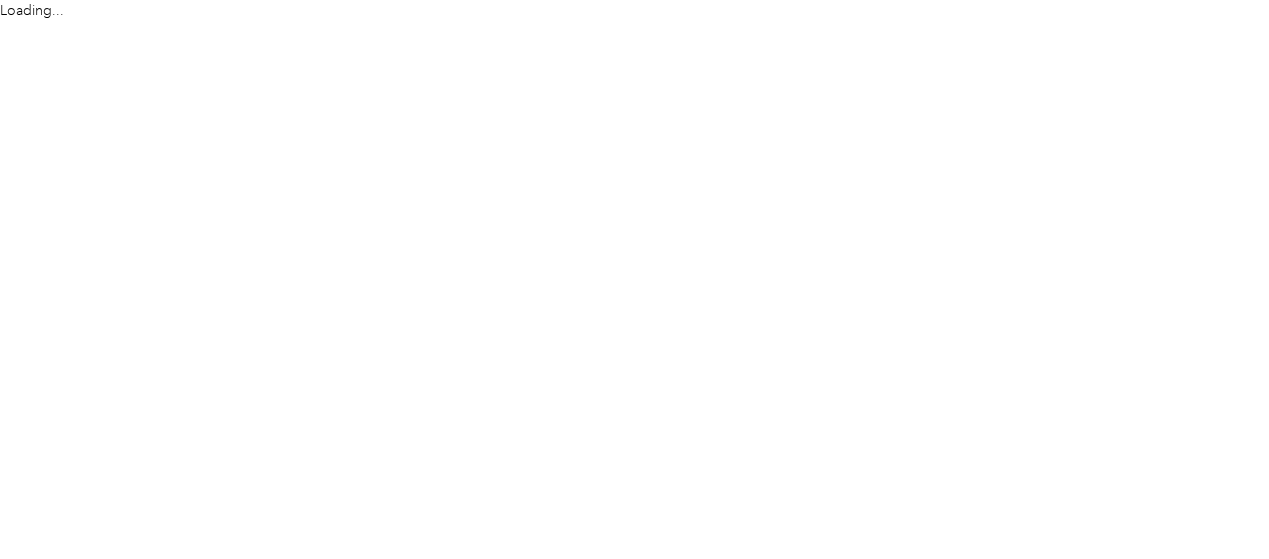 scroll, scrollTop: 0, scrollLeft: 0, axis: both 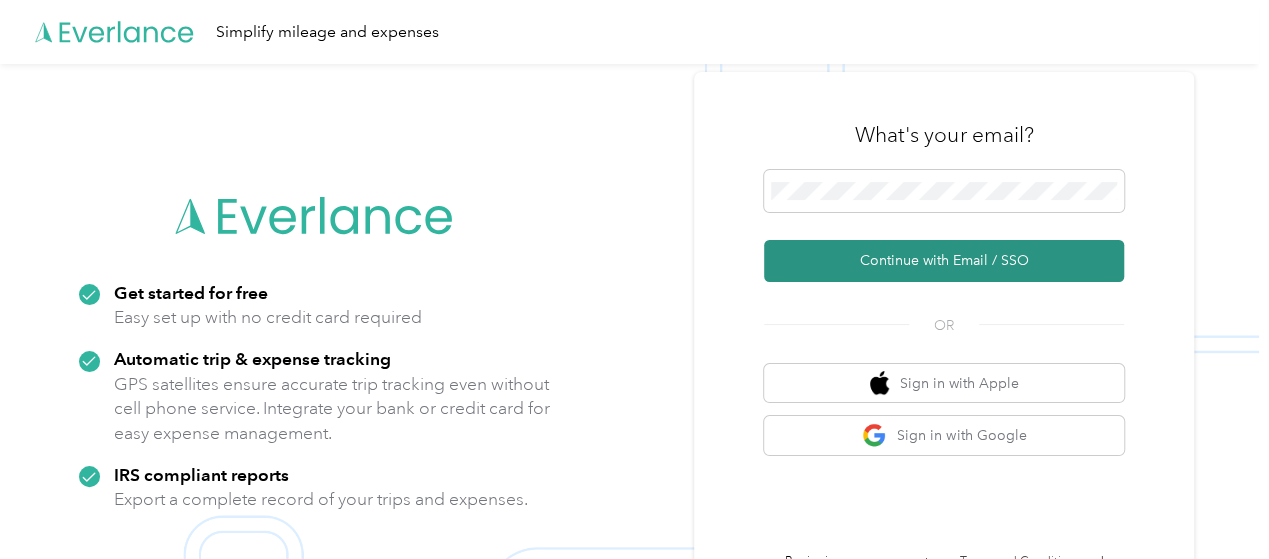 click on "Continue with Email / SSO" at bounding box center (944, 261) 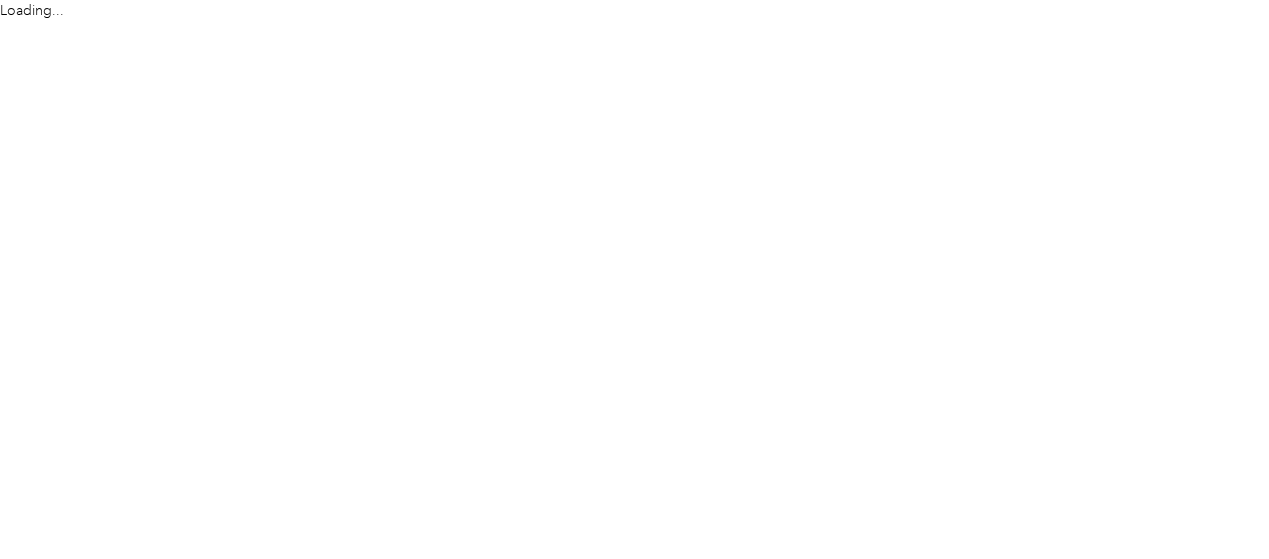 scroll, scrollTop: 0, scrollLeft: 0, axis: both 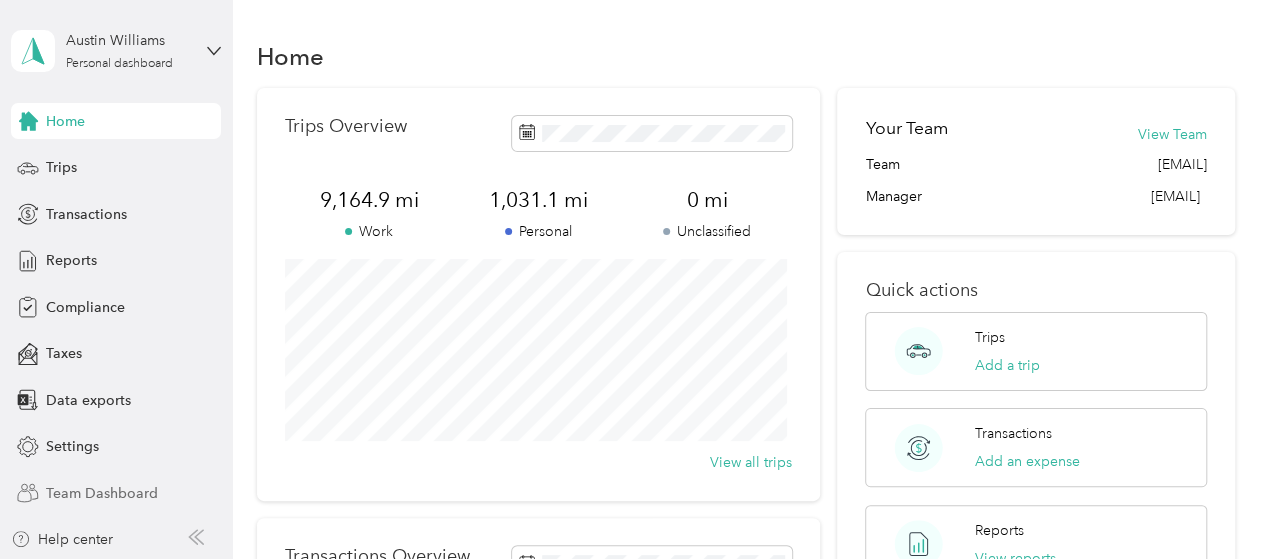 click on "Team Dashboard" at bounding box center (102, 493) 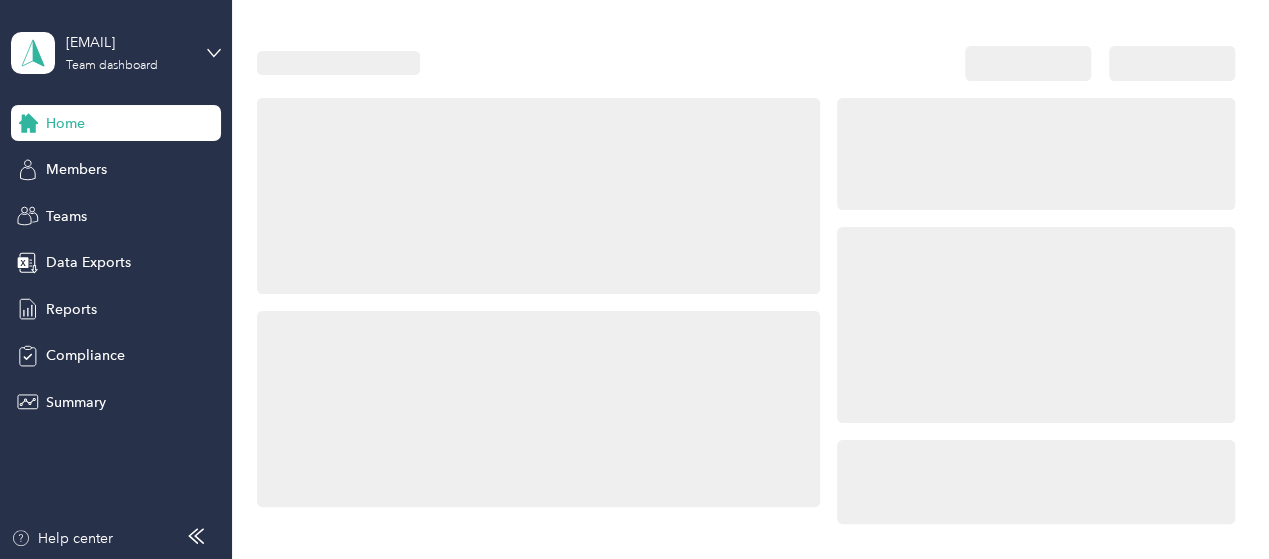 scroll, scrollTop: 0, scrollLeft: 0, axis: both 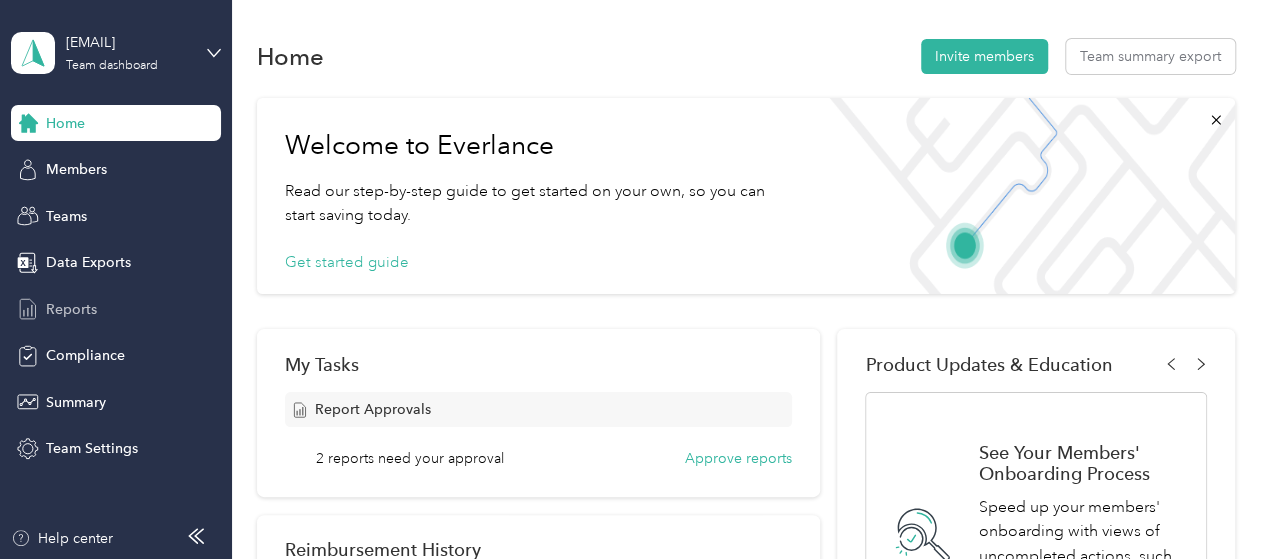 click on "Reports" at bounding box center [71, 309] 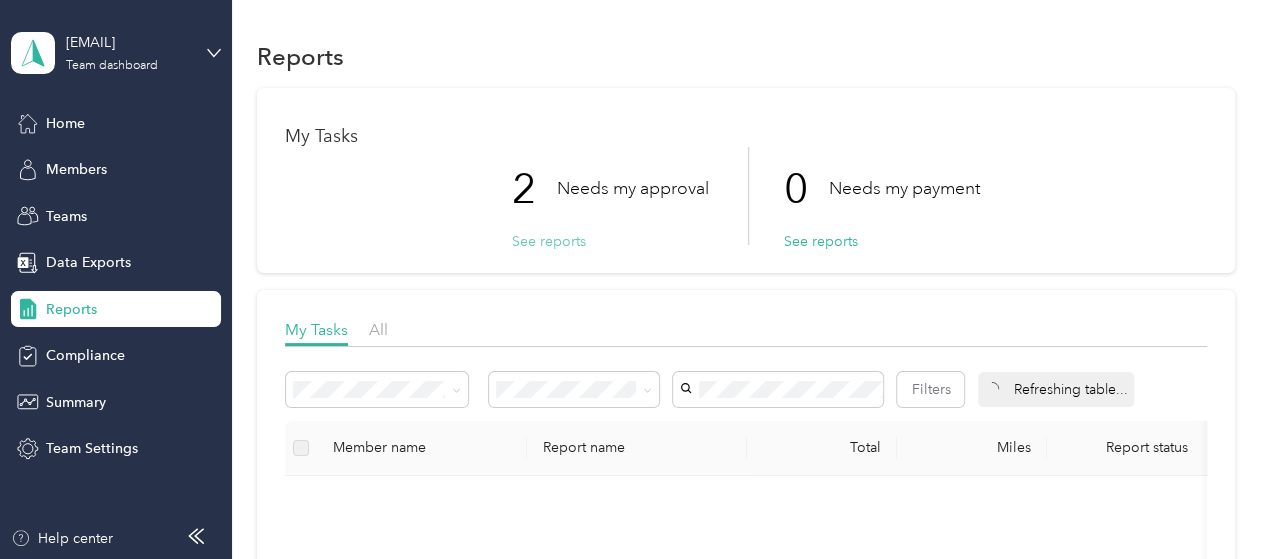 click on "See reports" at bounding box center [549, 241] 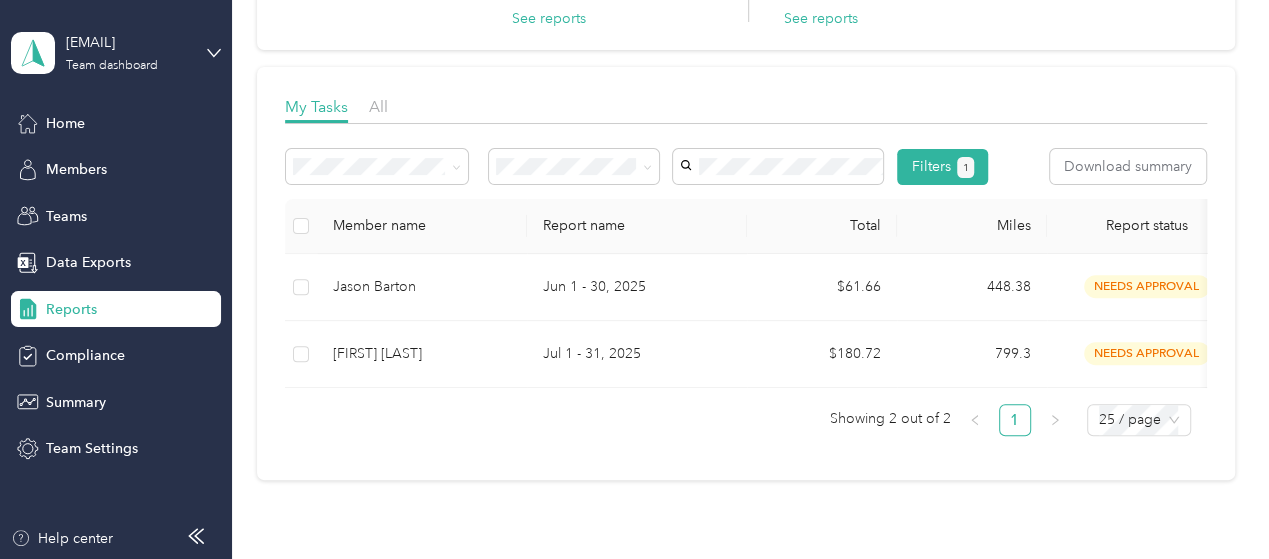 scroll, scrollTop: 224, scrollLeft: 0, axis: vertical 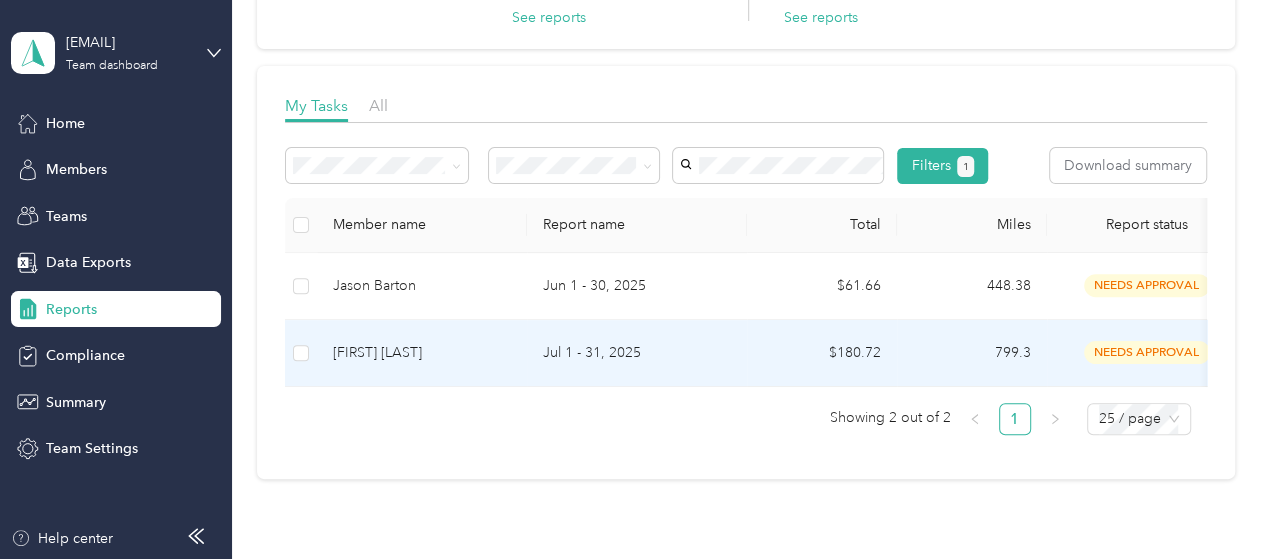 click on "$180.72" at bounding box center (822, 353) 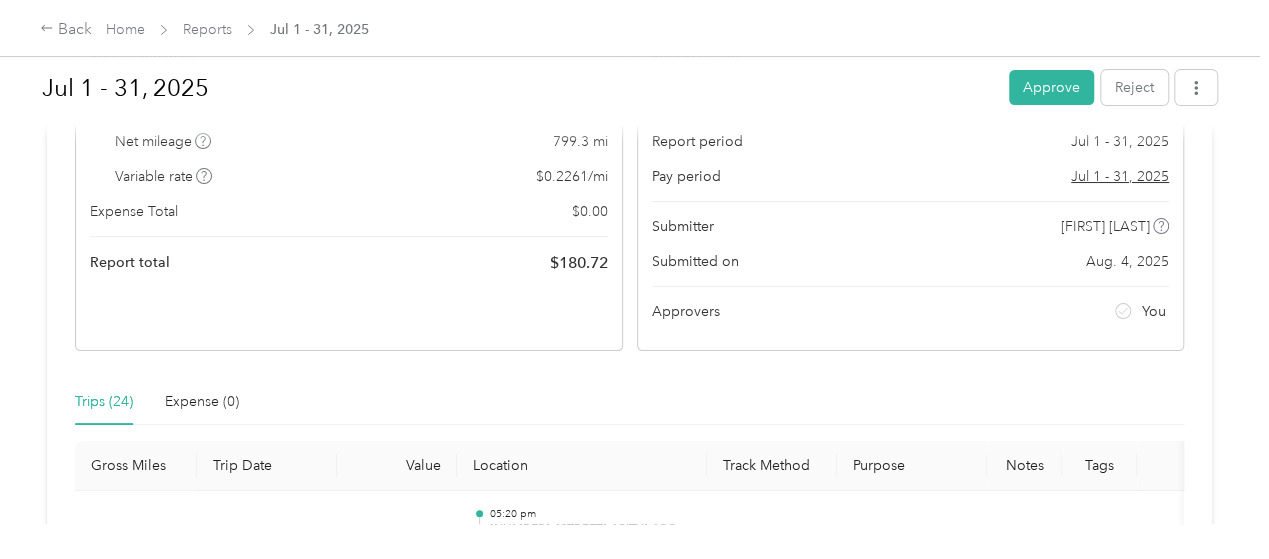 scroll, scrollTop: 0, scrollLeft: 0, axis: both 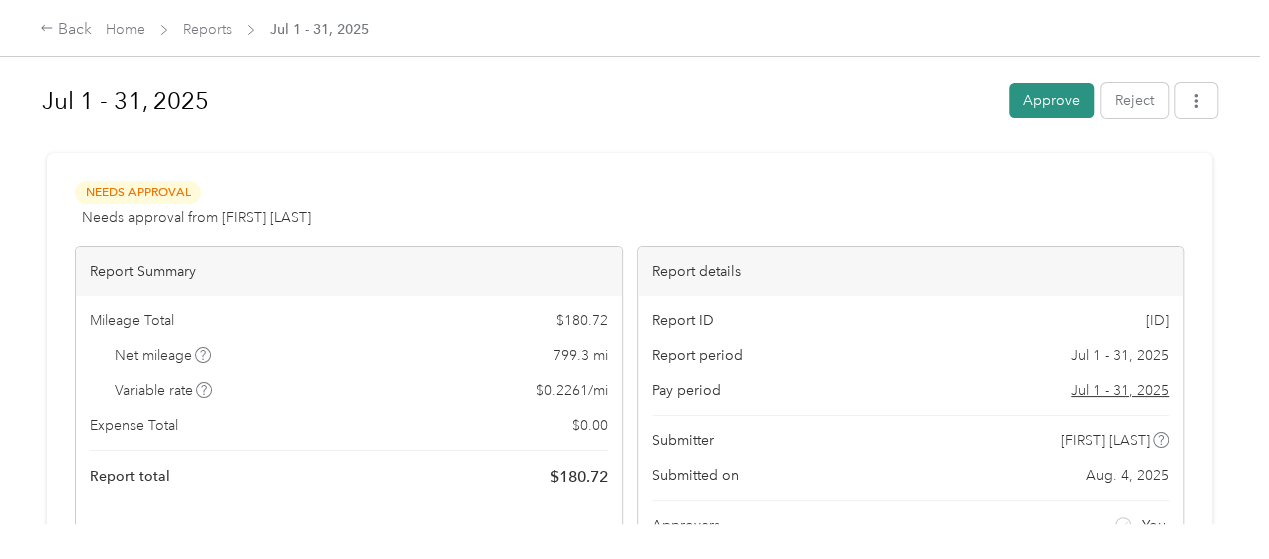click on "Approve" at bounding box center (1051, 100) 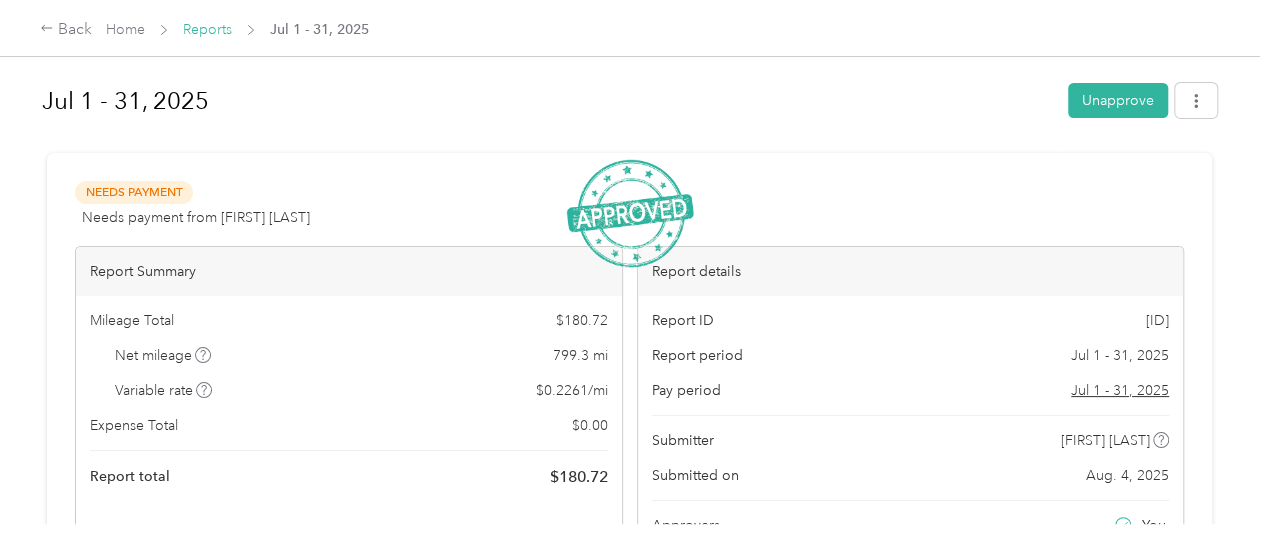 click on "Reports" at bounding box center [207, 29] 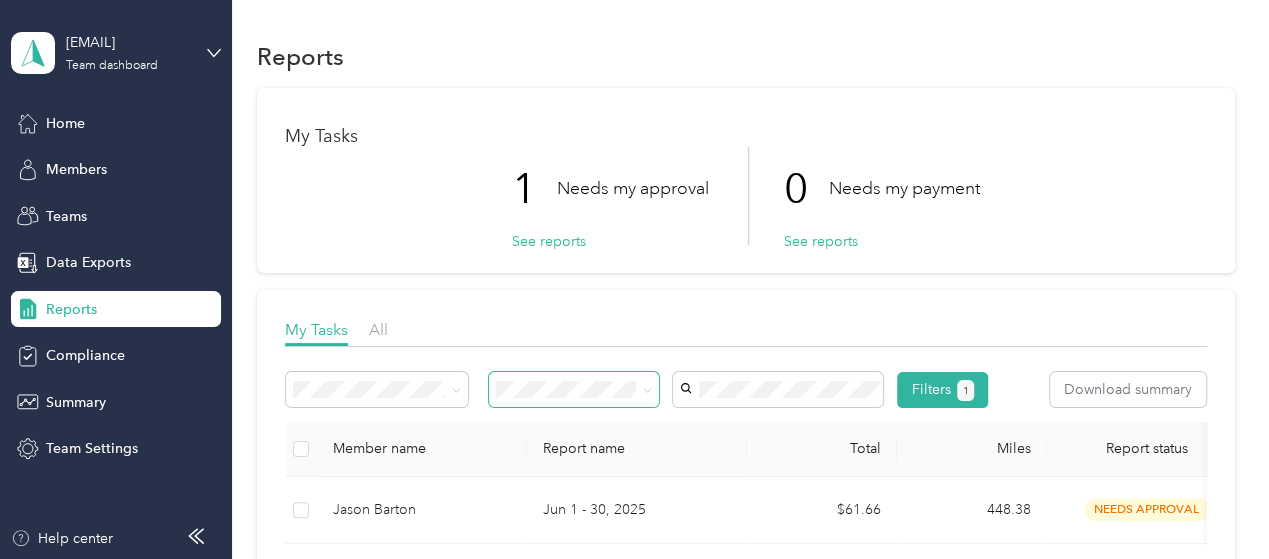 scroll, scrollTop: 191, scrollLeft: 0, axis: vertical 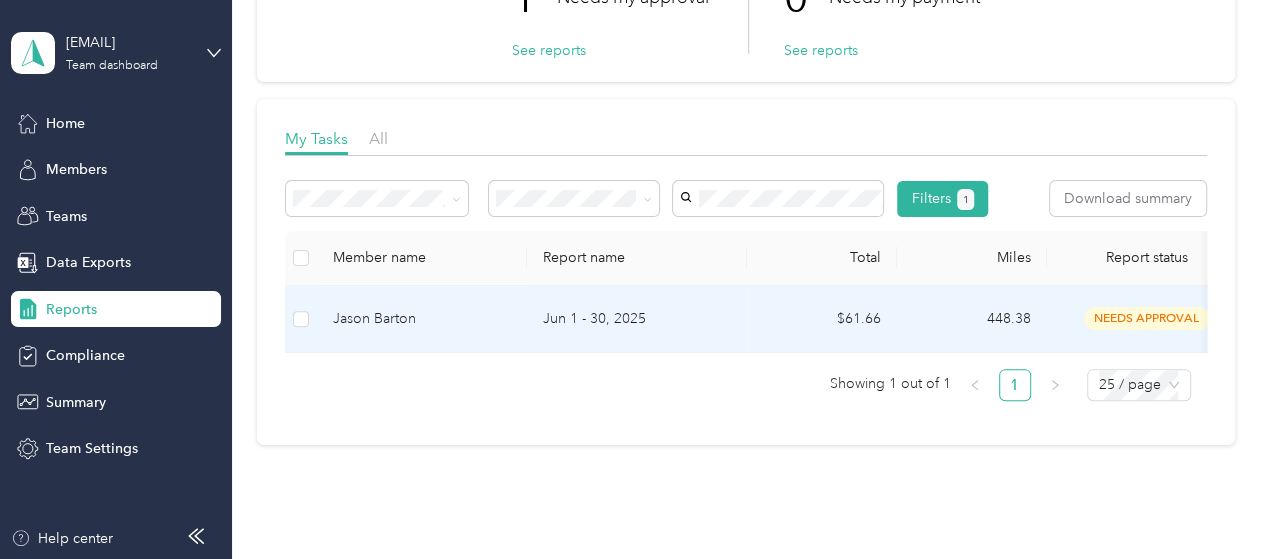 click on "$61.66" at bounding box center (822, 319) 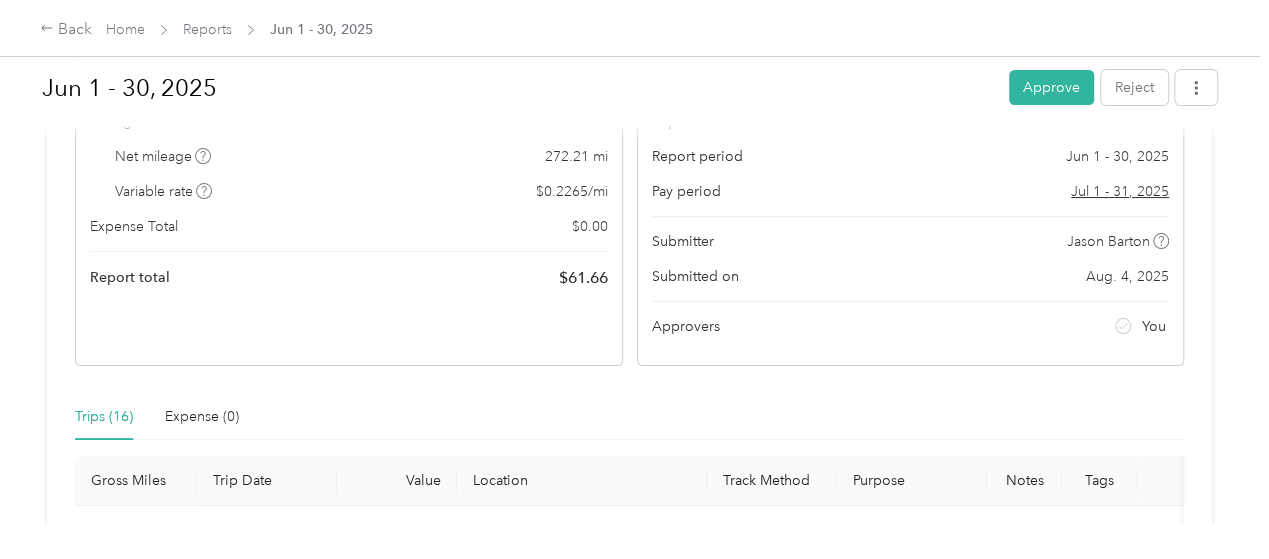 scroll, scrollTop: 0, scrollLeft: 0, axis: both 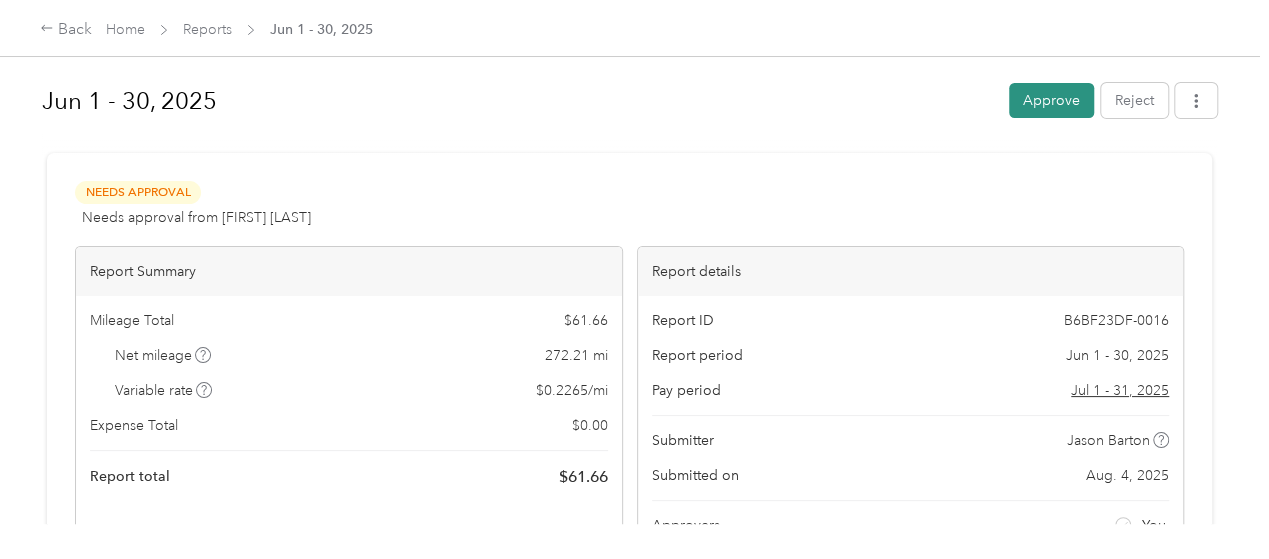 click on "Approve" at bounding box center [1051, 100] 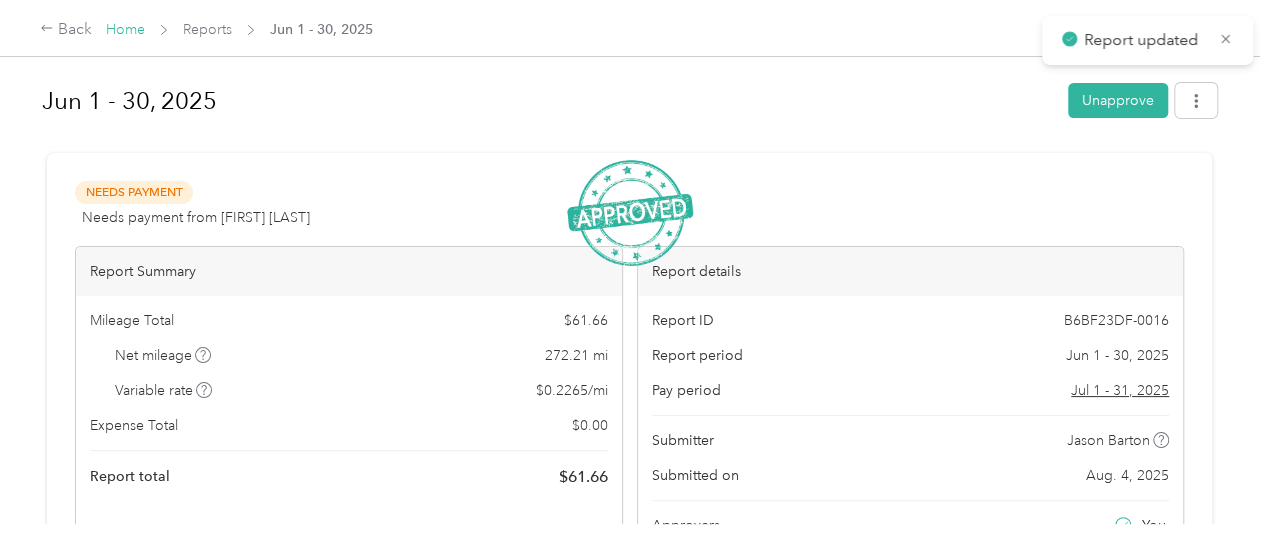 click on "Home" at bounding box center [125, 29] 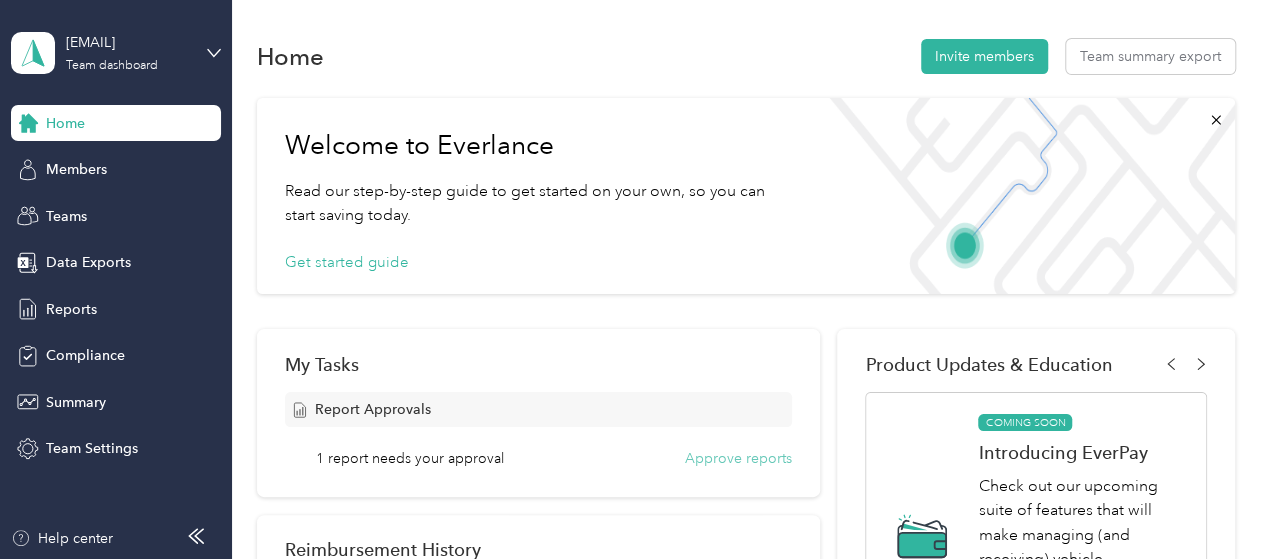 click on "Approve reports" at bounding box center [738, 458] 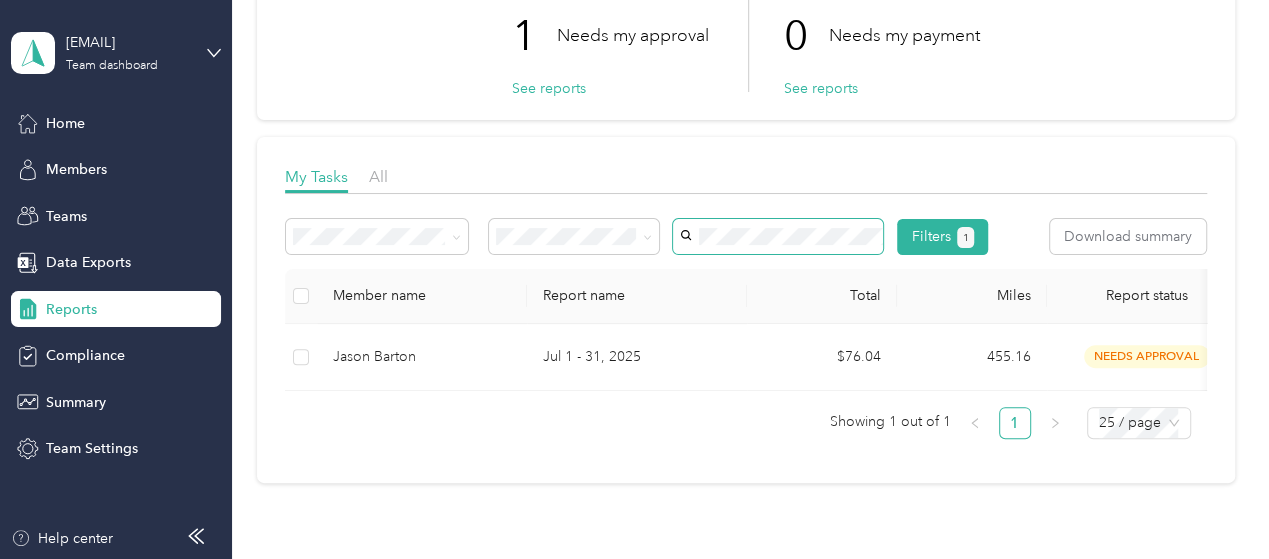 scroll, scrollTop: 156, scrollLeft: 0, axis: vertical 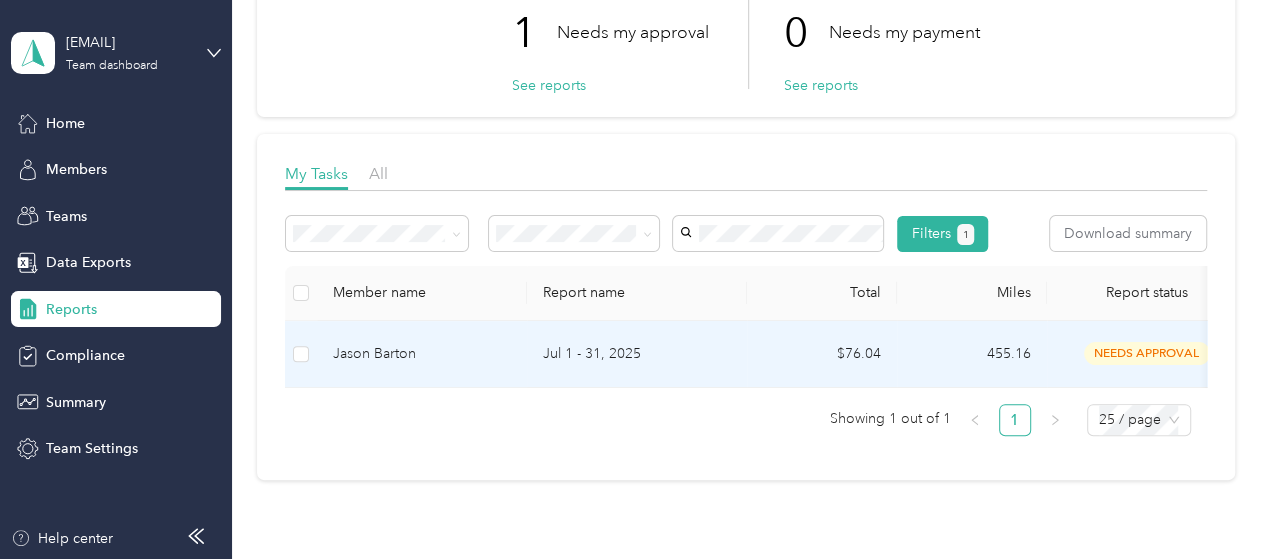 click on "Jul 1 - 31, 2025" at bounding box center (637, 354) 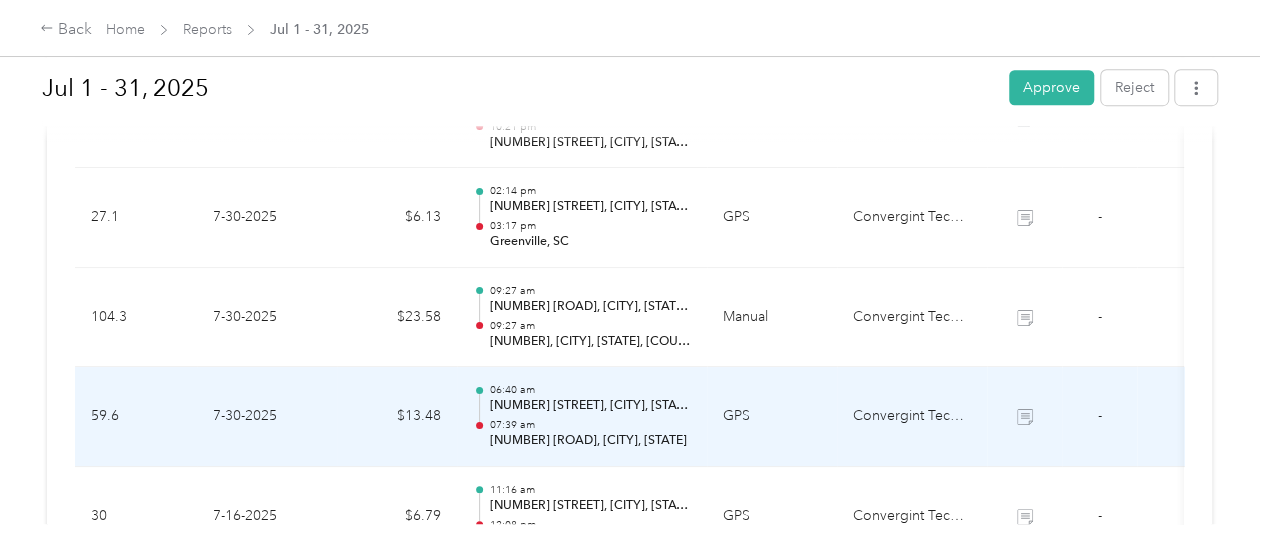 scroll, scrollTop: 0, scrollLeft: 0, axis: both 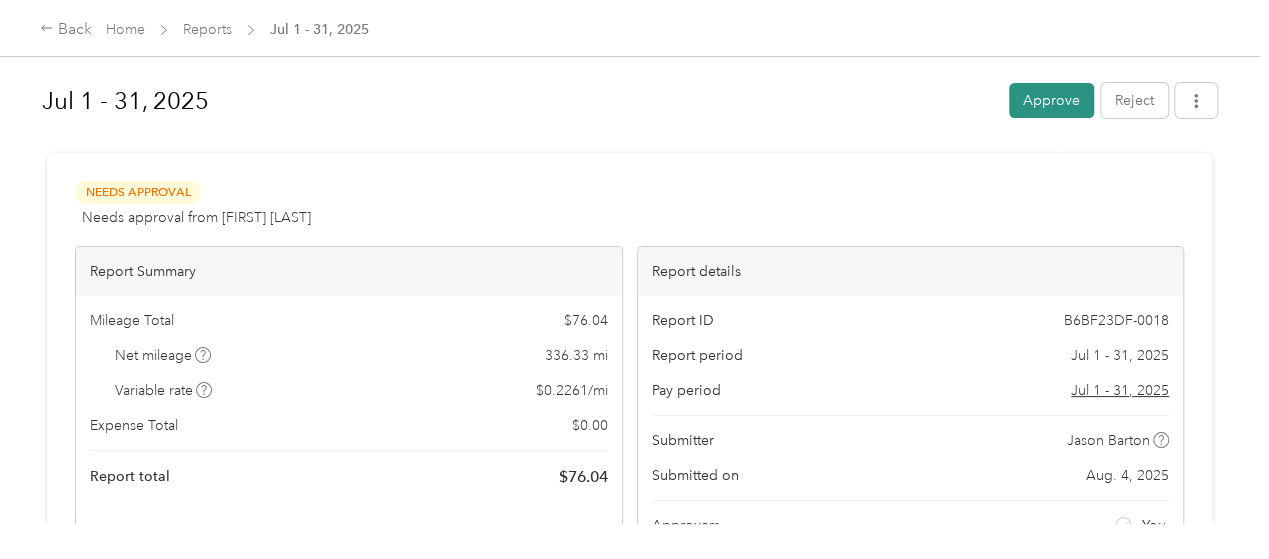 click on "Approve" at bounding box center (1051, 100) 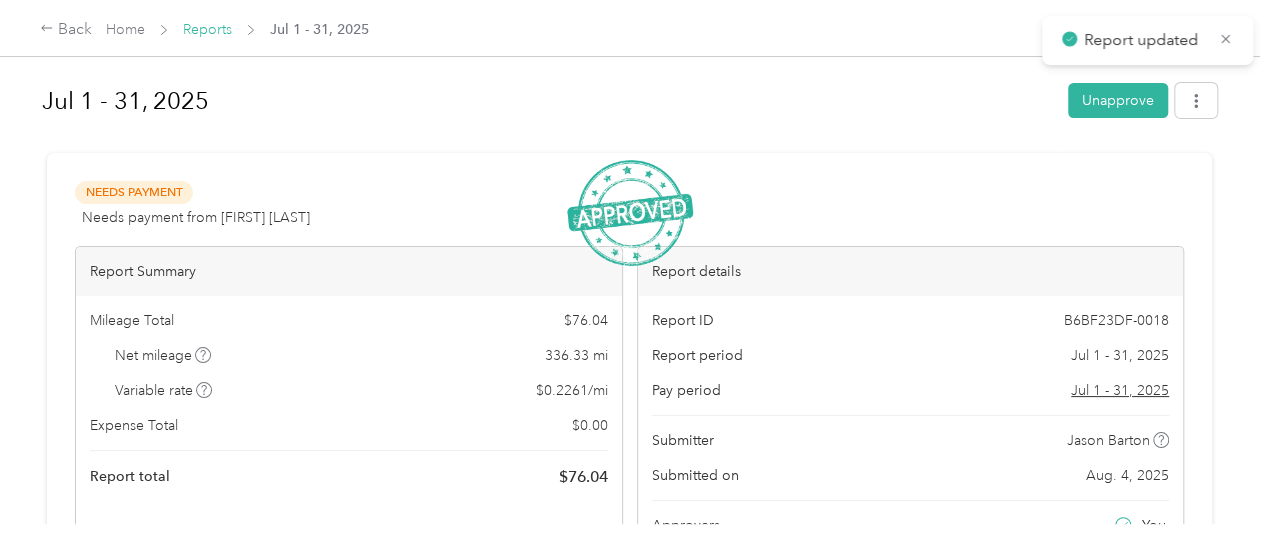 click on "Reports" at bounding box center [207, 29] 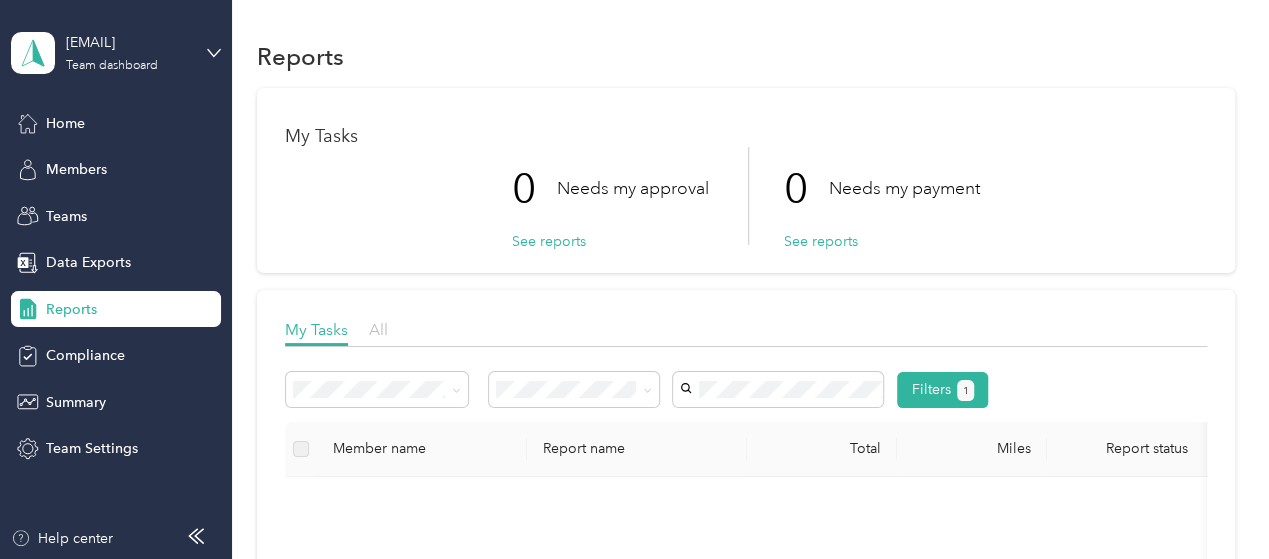 click on "All" at bounding box center [378, 329] 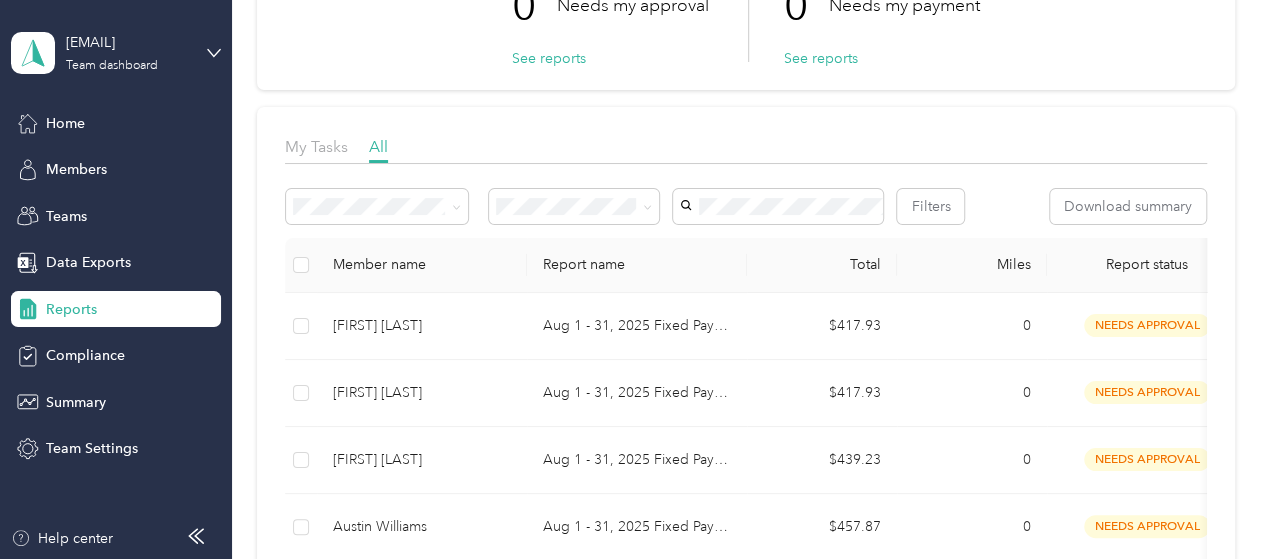 scroll, scrollTop: 186, scrollLeft: 0, axis: vertical 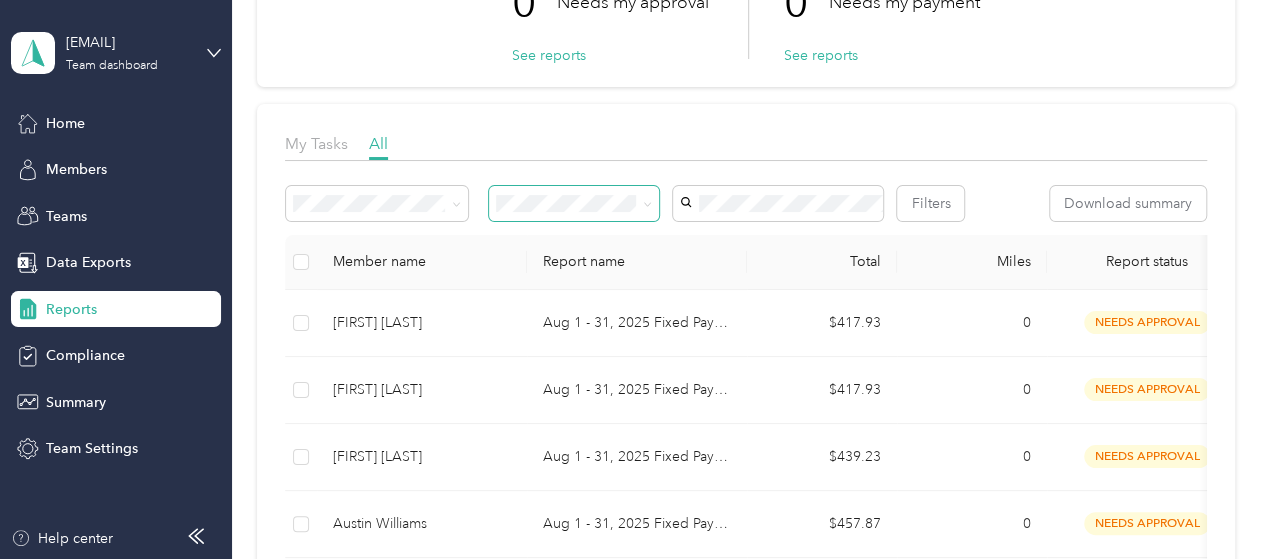 click at bounding box center (574, 203) 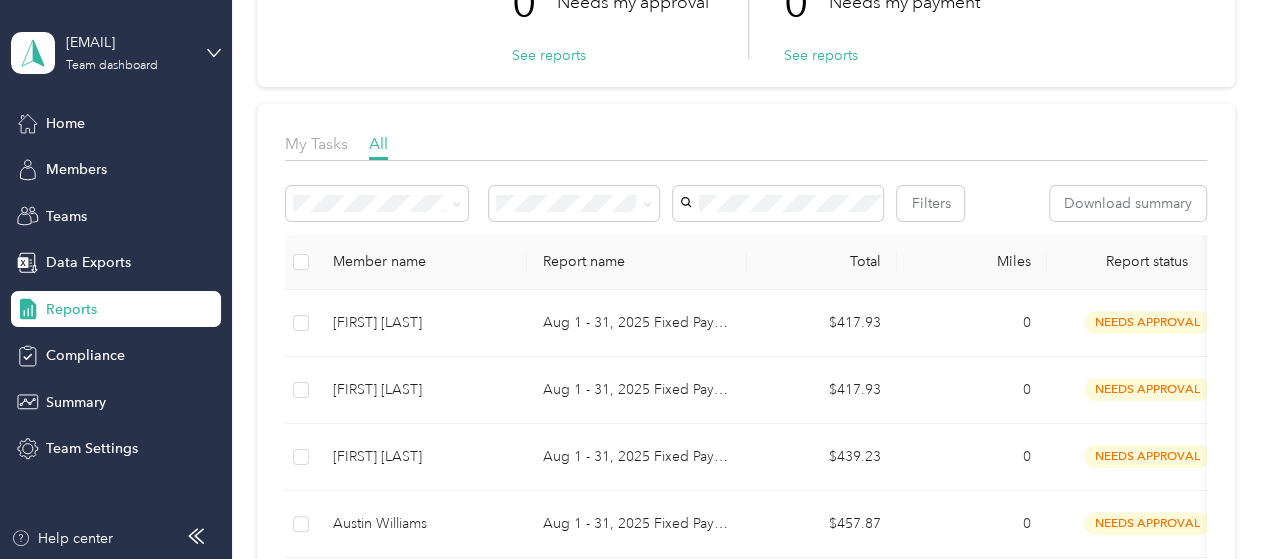 click on "Filters Download summary" at bounding box center [746, 210] 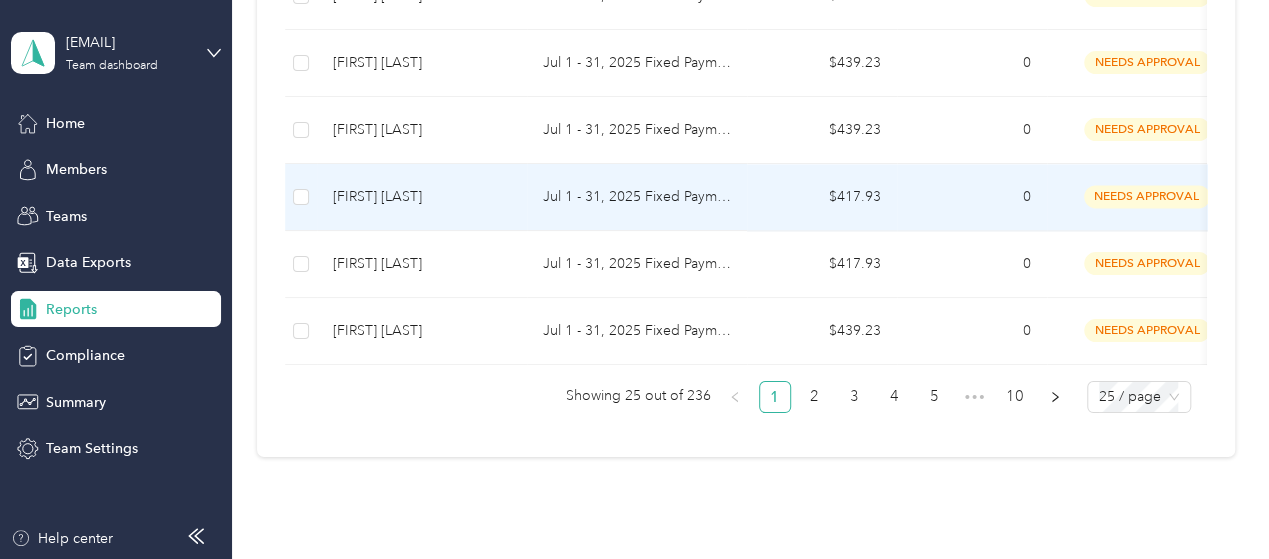 scroll, scrollTop: 1788, scrollLeft: 0, axis: vertical 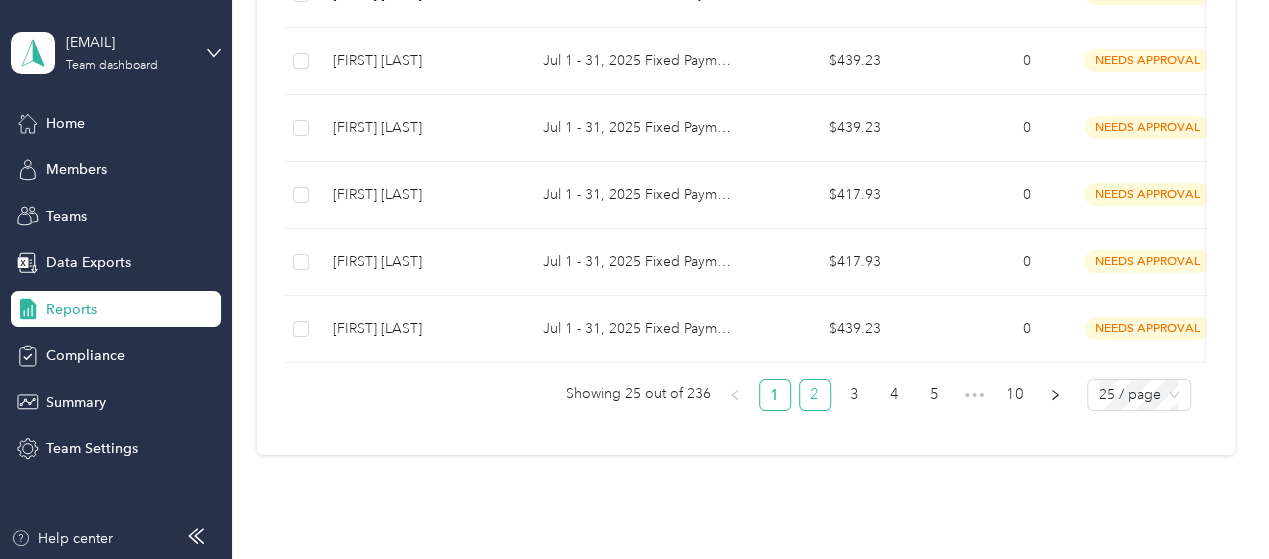 click on "2" at bounding box center (815, 395) 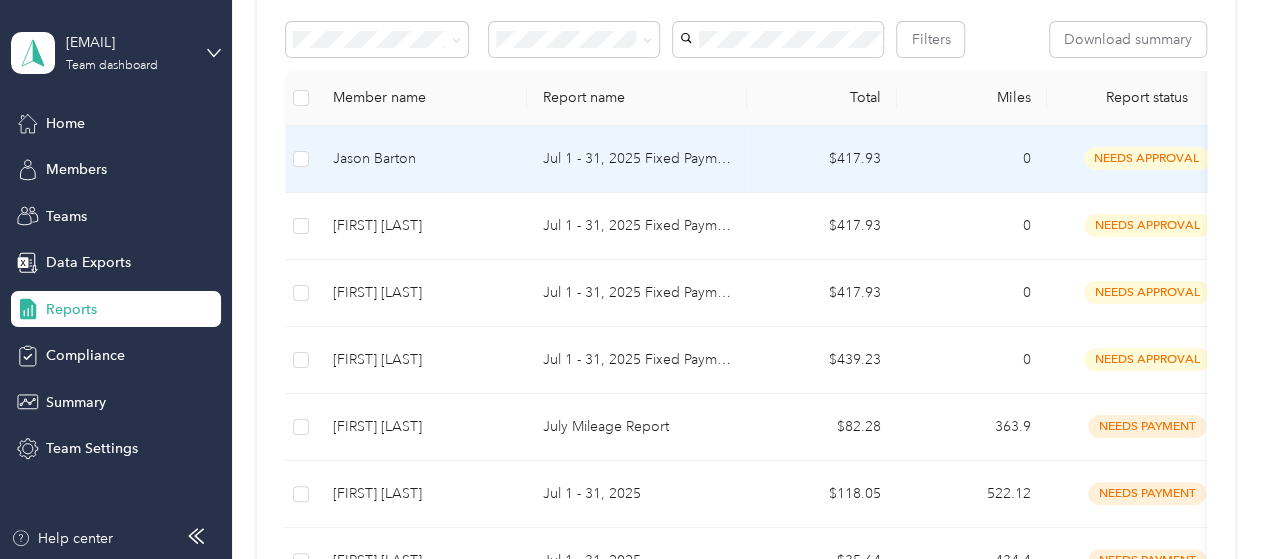 scroll, scrollTop: 0, scrollLeft: 0, axis: both 